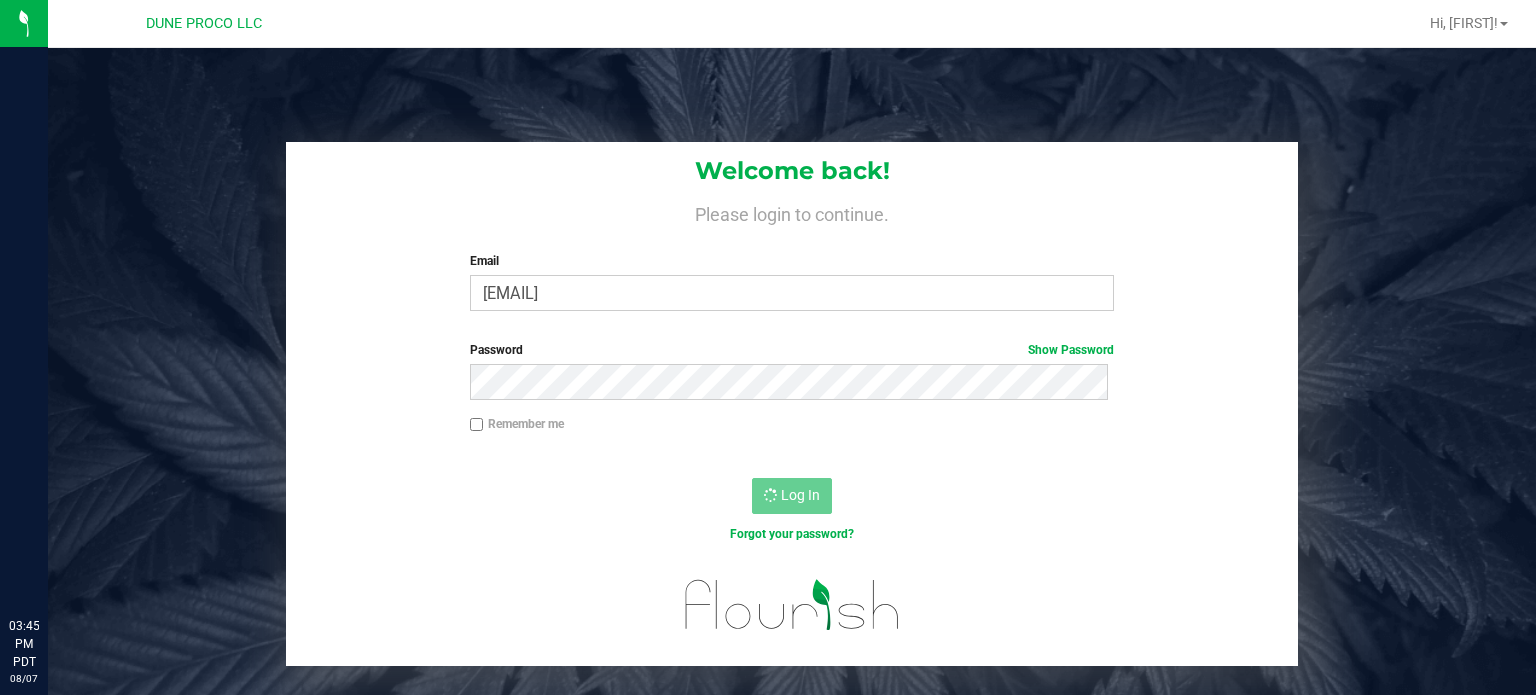 scroll, scrollTop: 0, scrollLeft: 0, axis: both 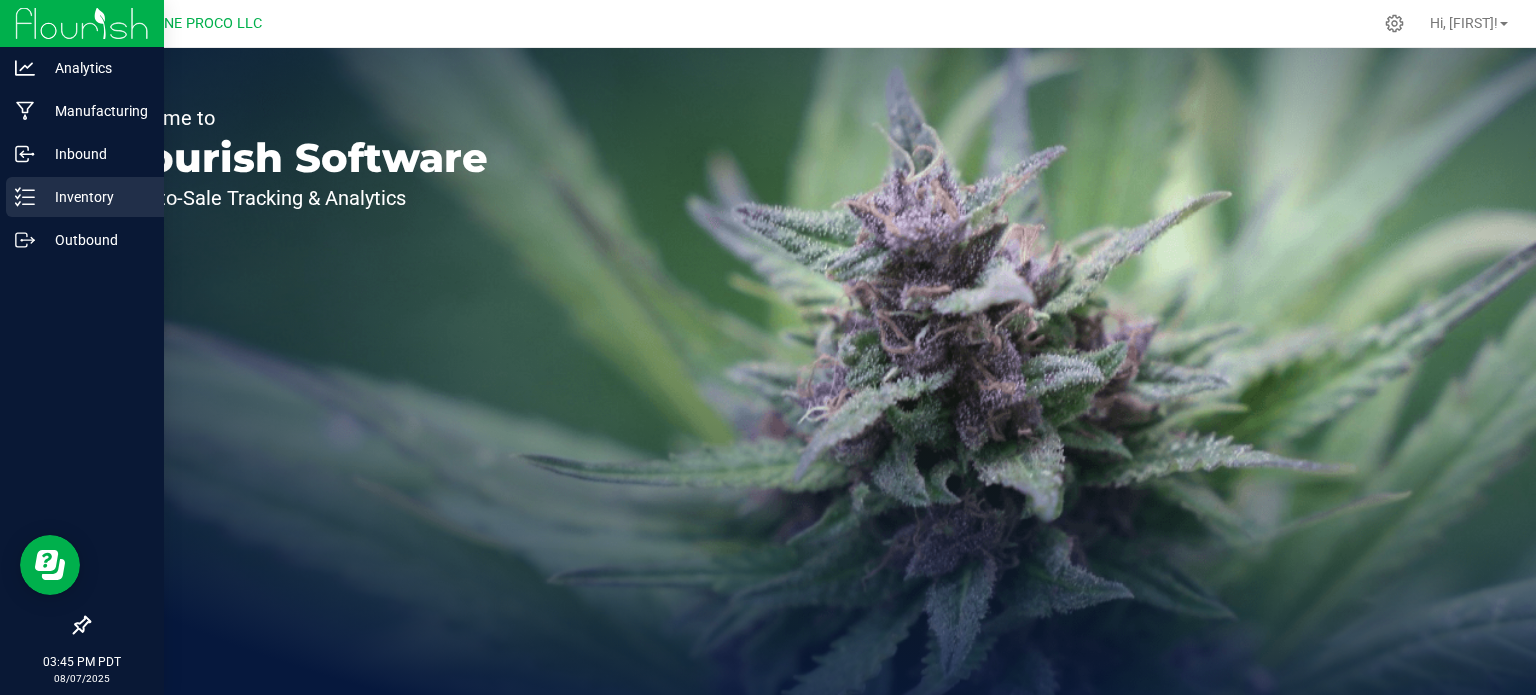 click on "Inventory" at bounding box center (95, 197) 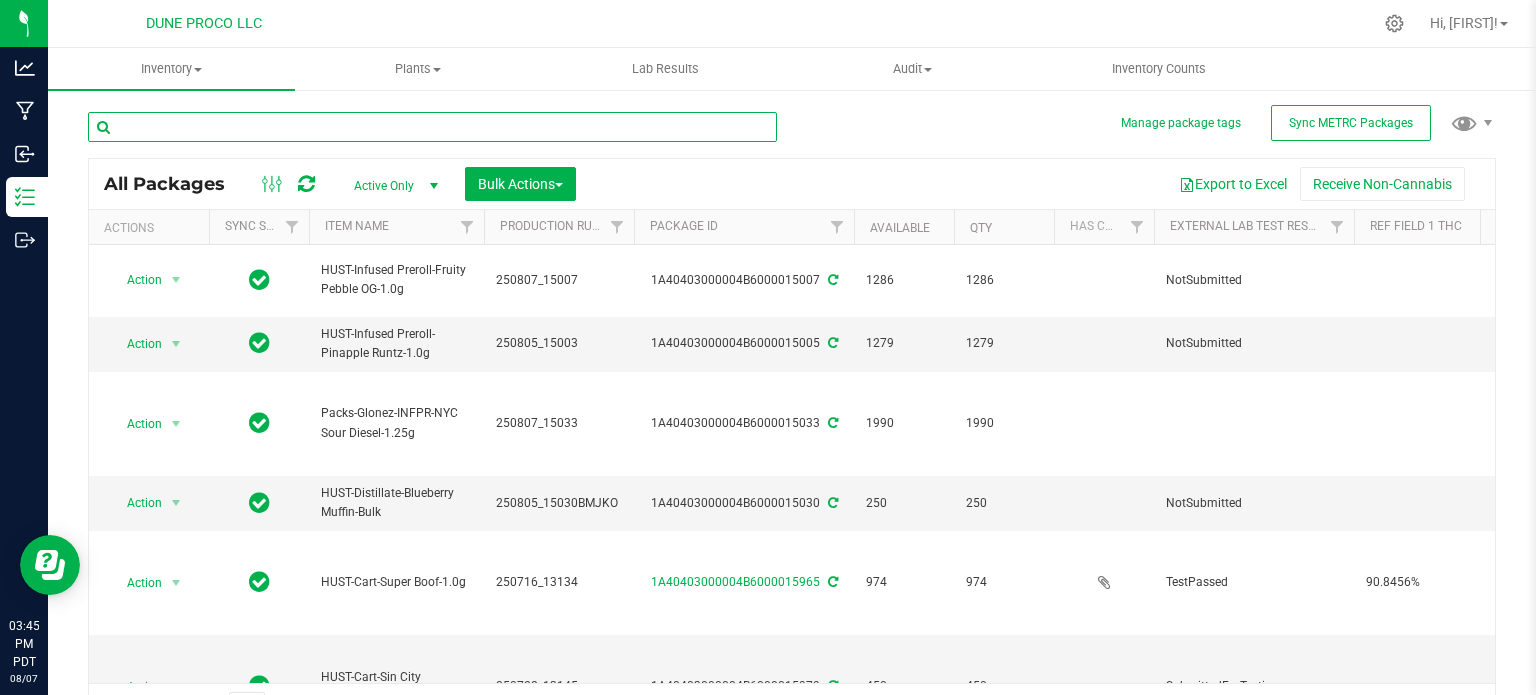 click at bounding box center [432, 127] 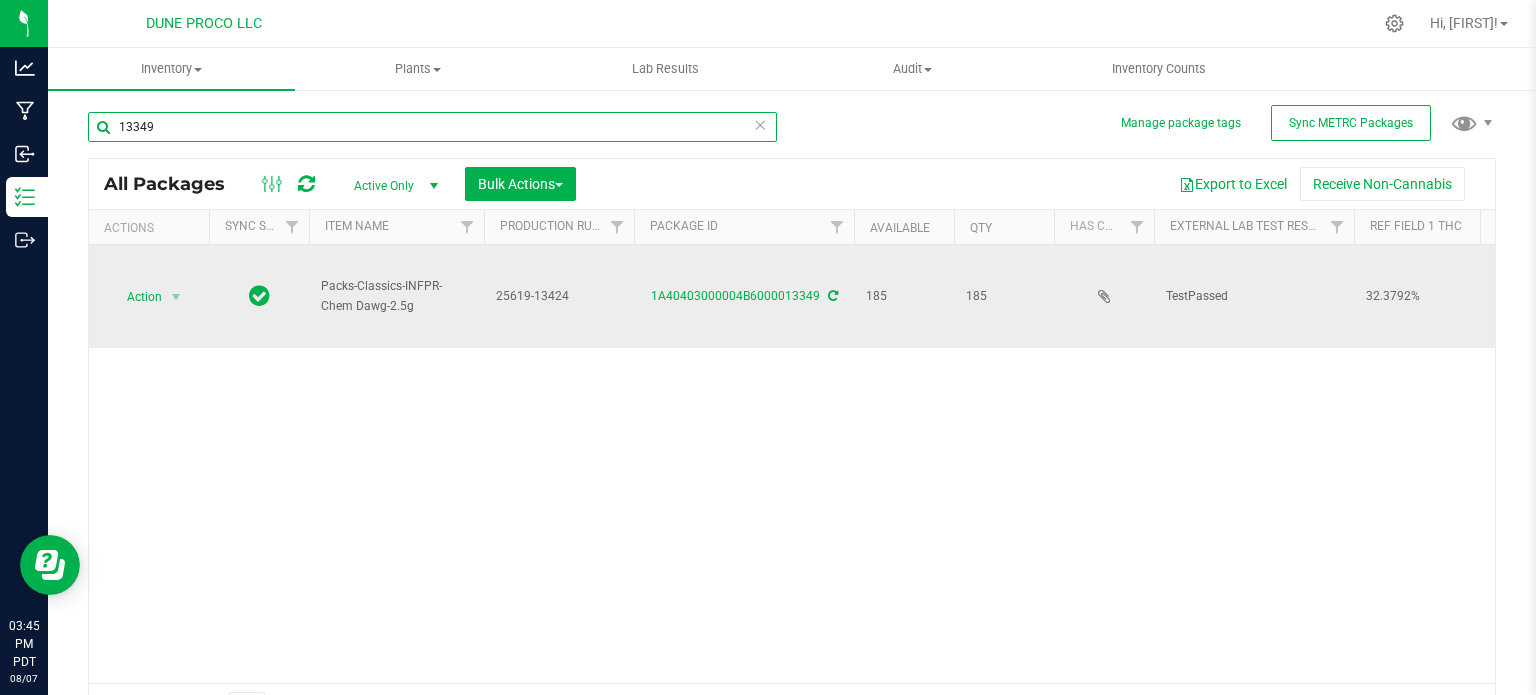 scroll, scrollTop: 0, scrollLeft: 496, axis: horizontal 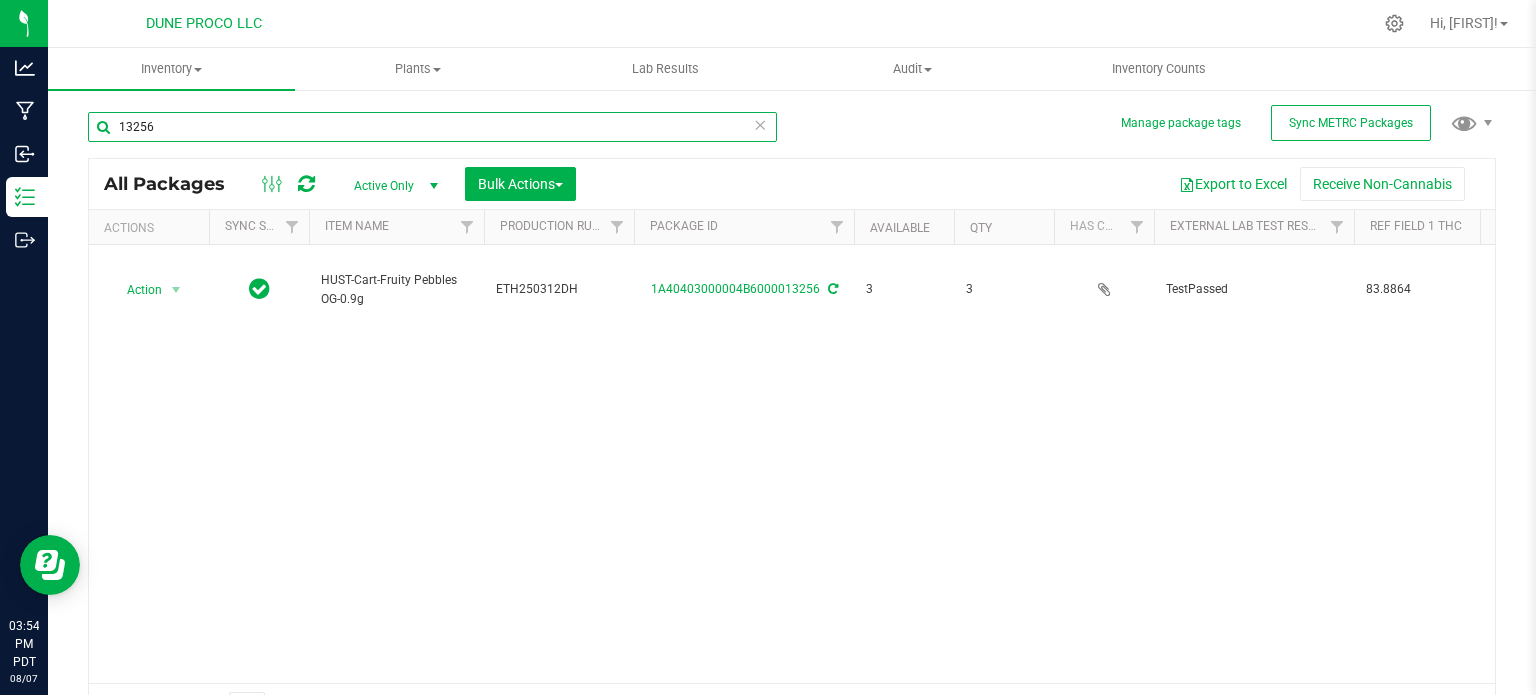 click on "13256" at bounding box center (432, 127) 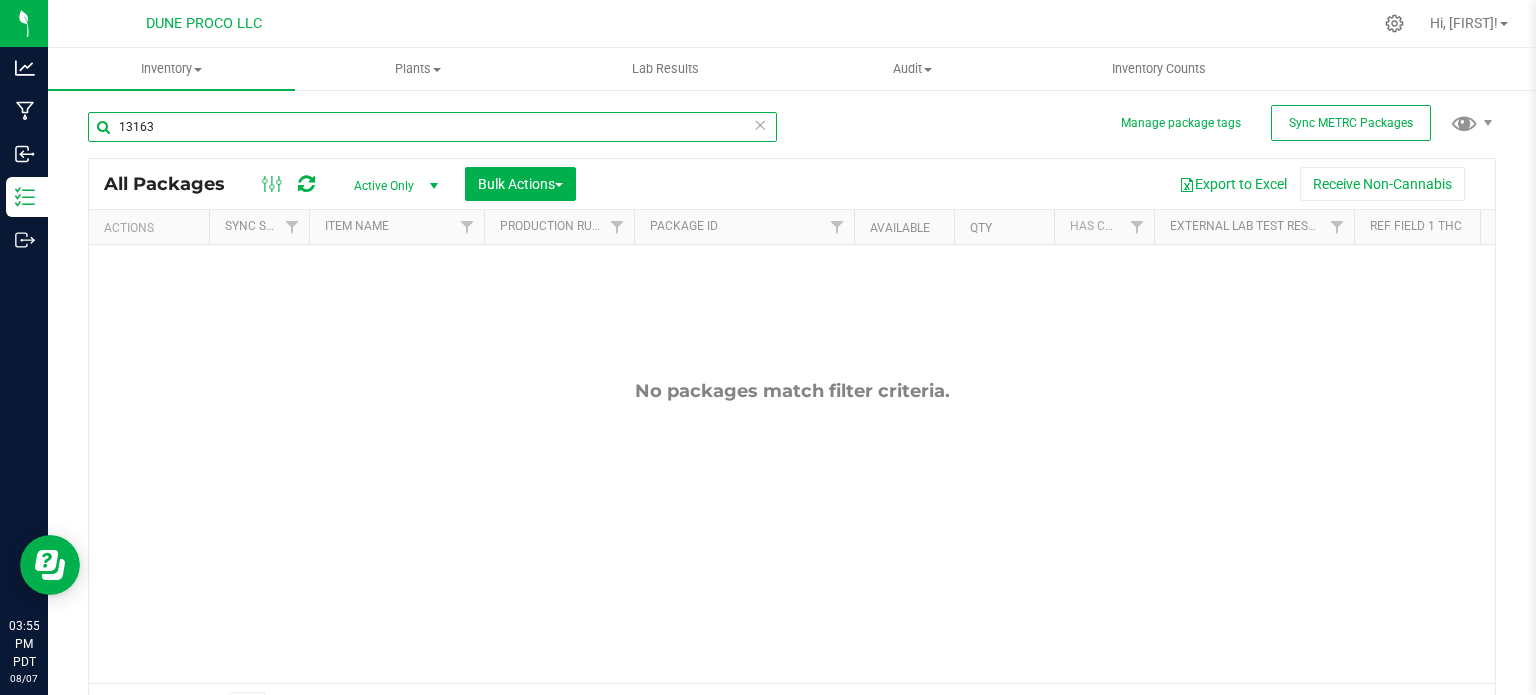 type on "13163" 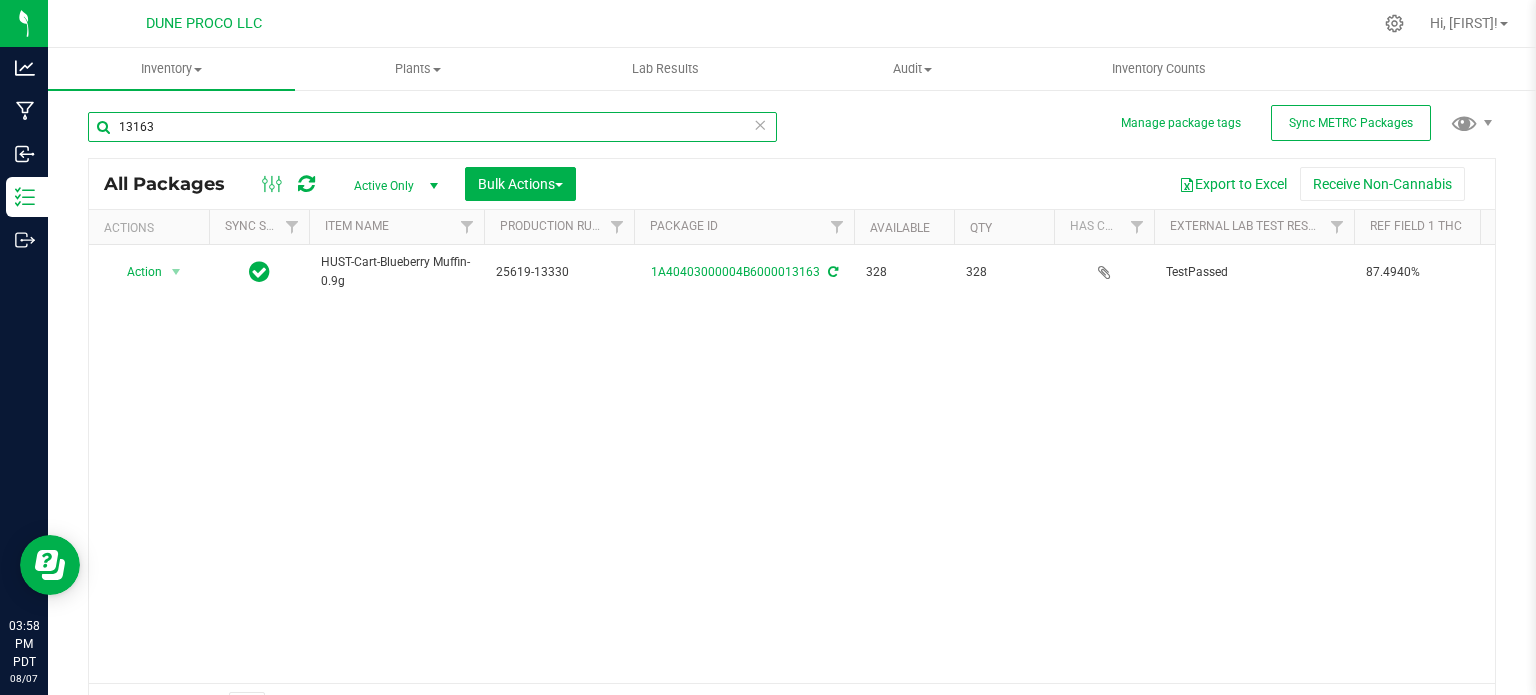 scroll, scrollTop: 0, scrollLeft: 368, axis: horizontal 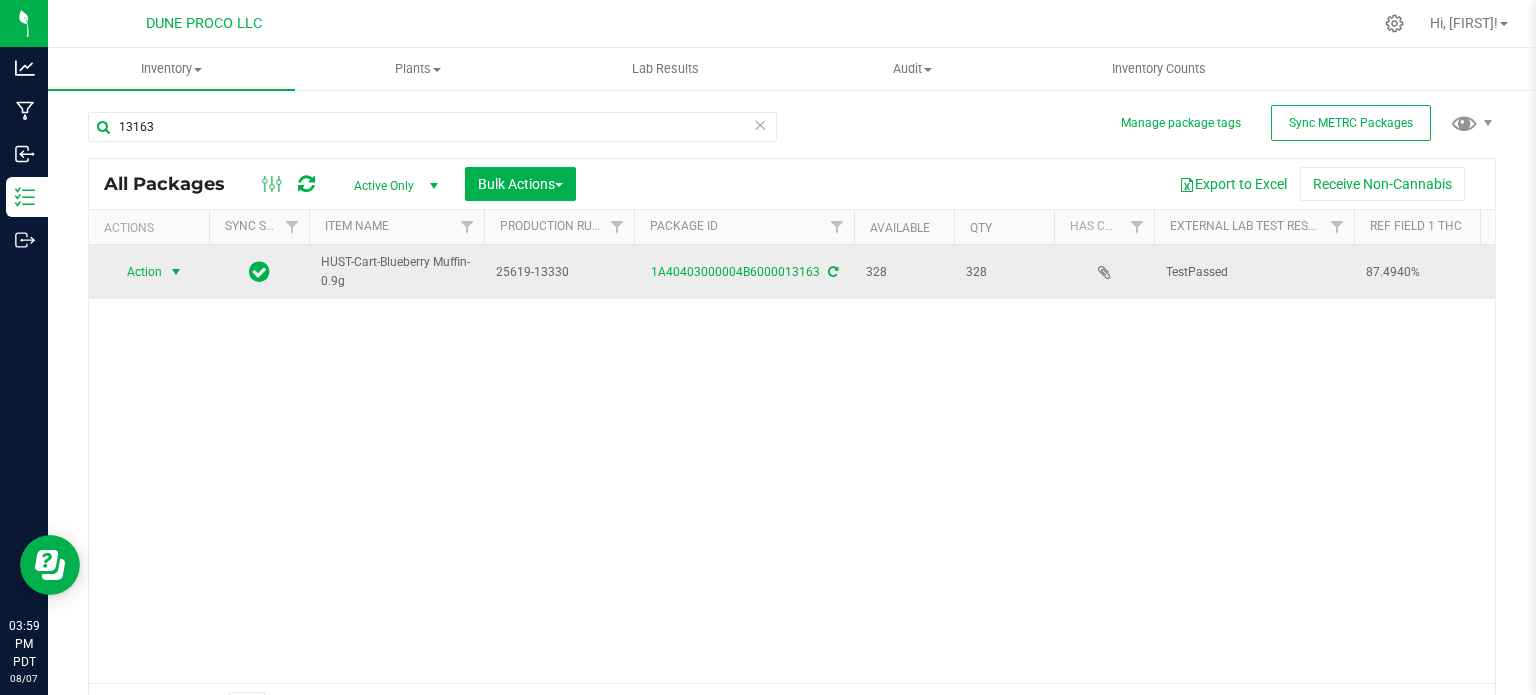 click at bounding box center [176, 272] 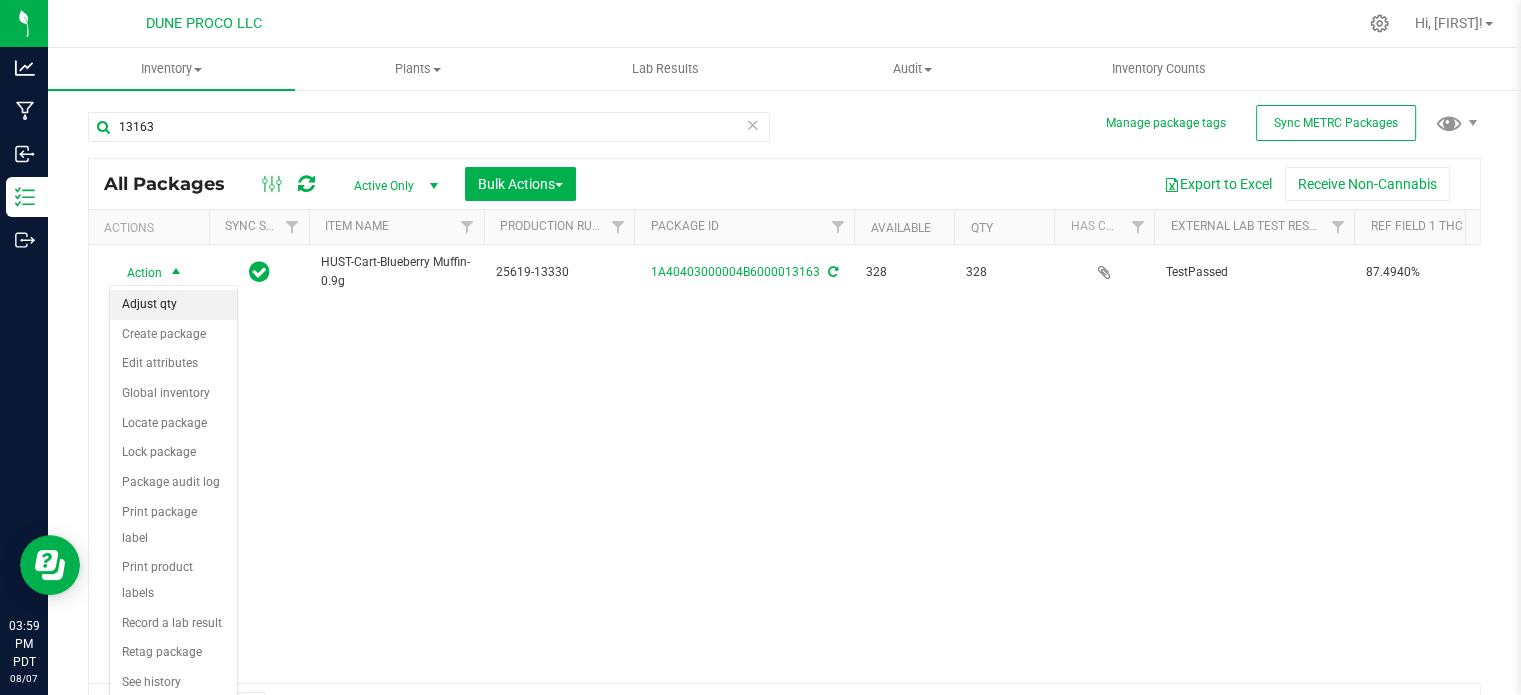 click on "Adjust qty" at bounding box center (173, 305) 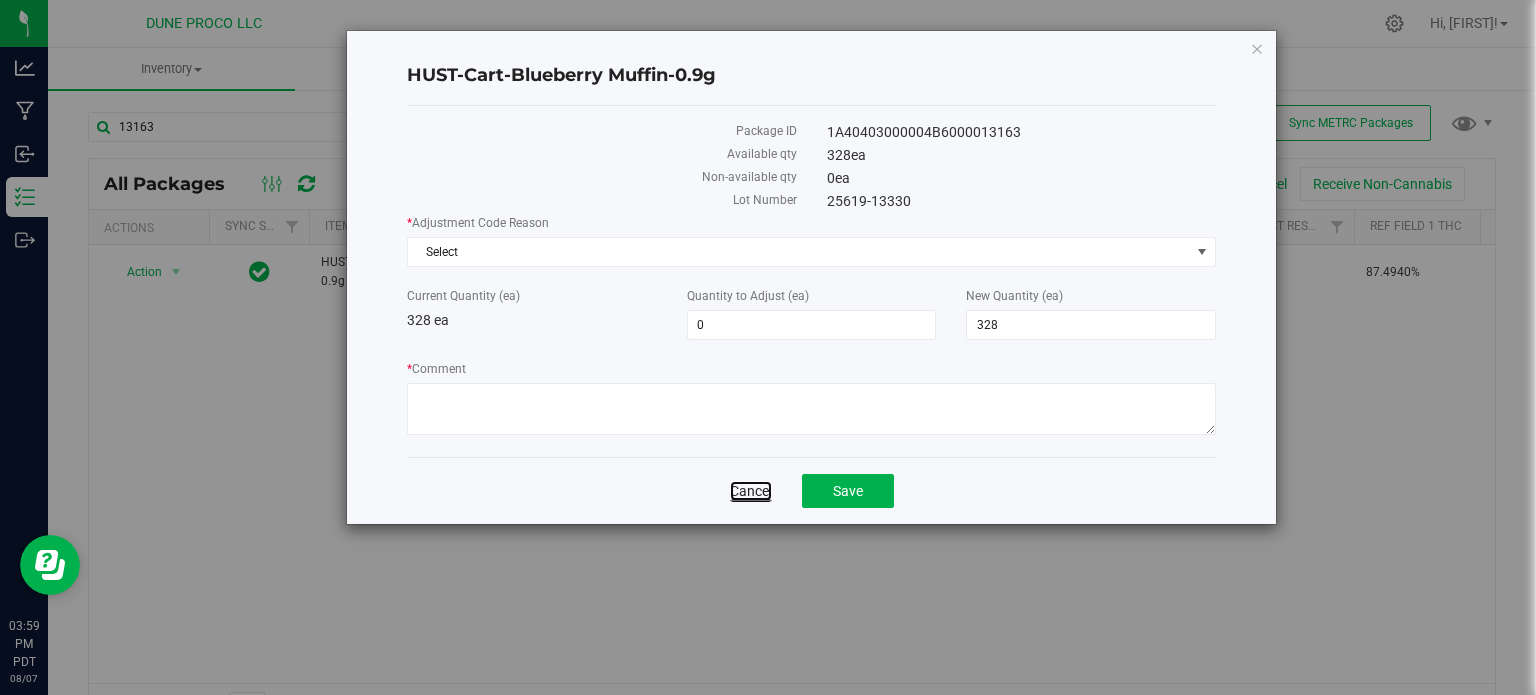 click on "Cancel" at bounding box center [751, 491] 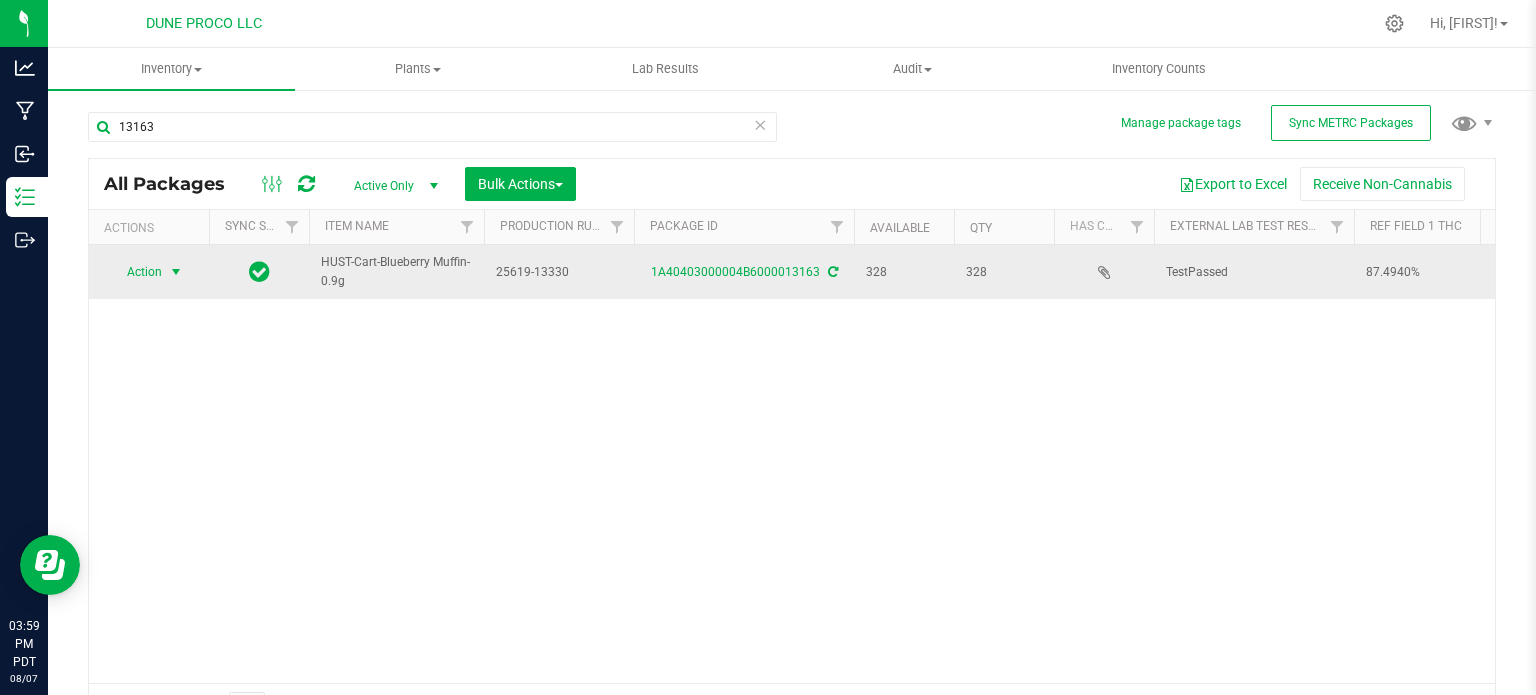 click at bounding box center (176, 272) 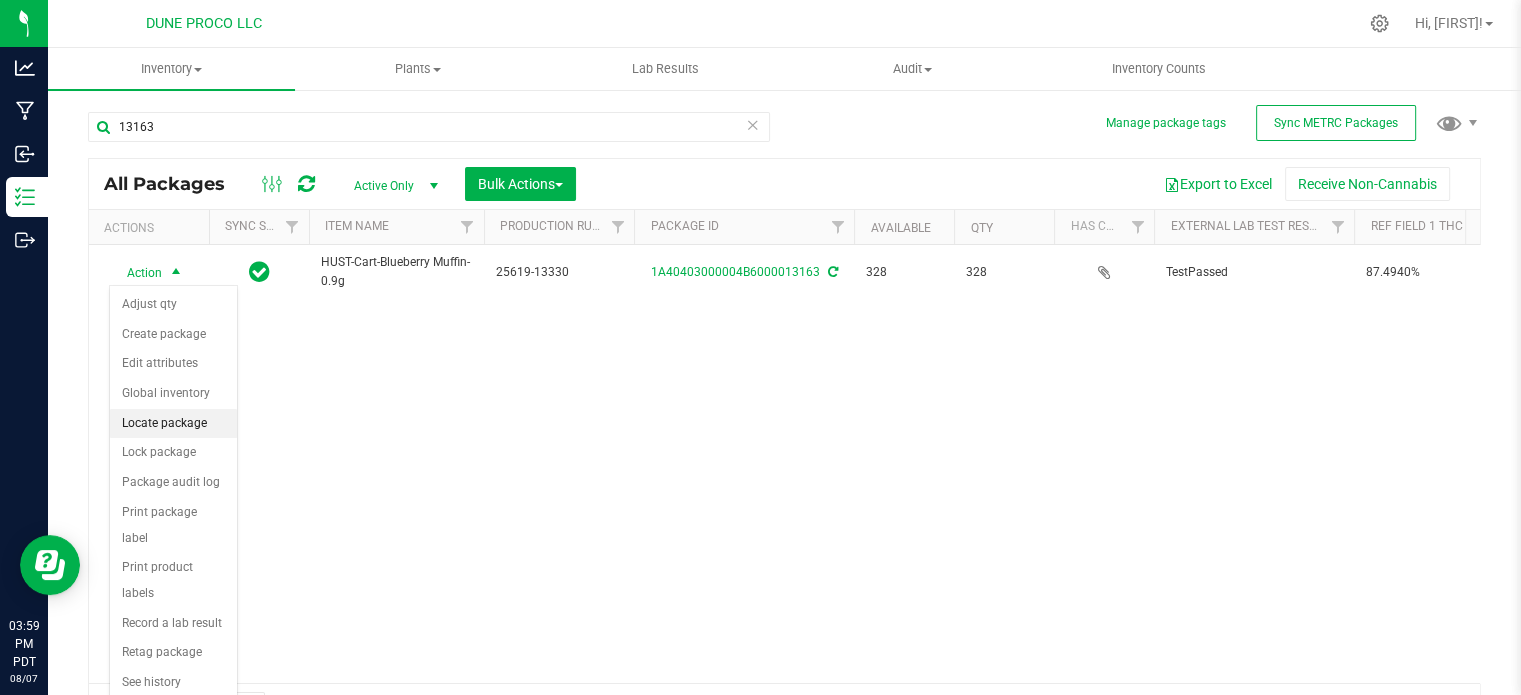 click on "Locate package" at bounding box center [173, 424] 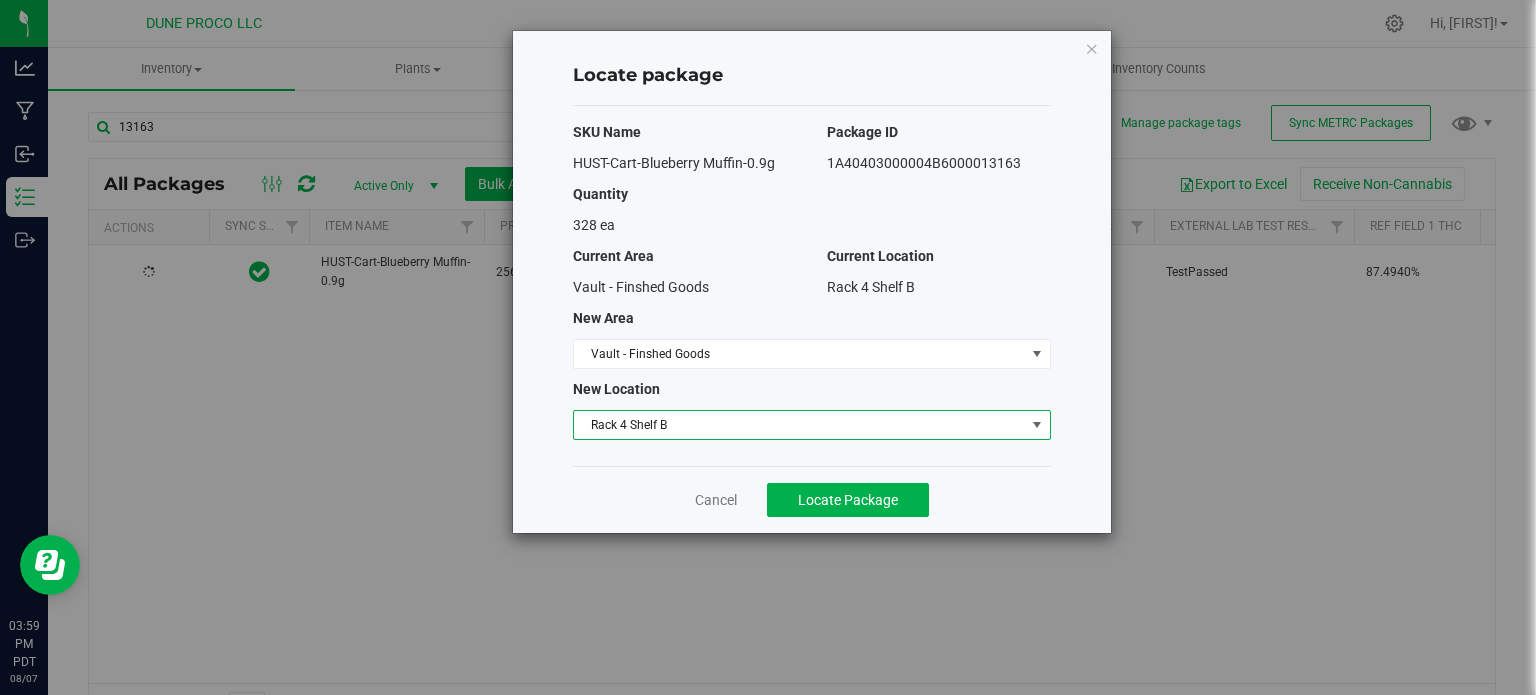 click on "Rack 4 Shelf B" at bounding box center (799, 425) 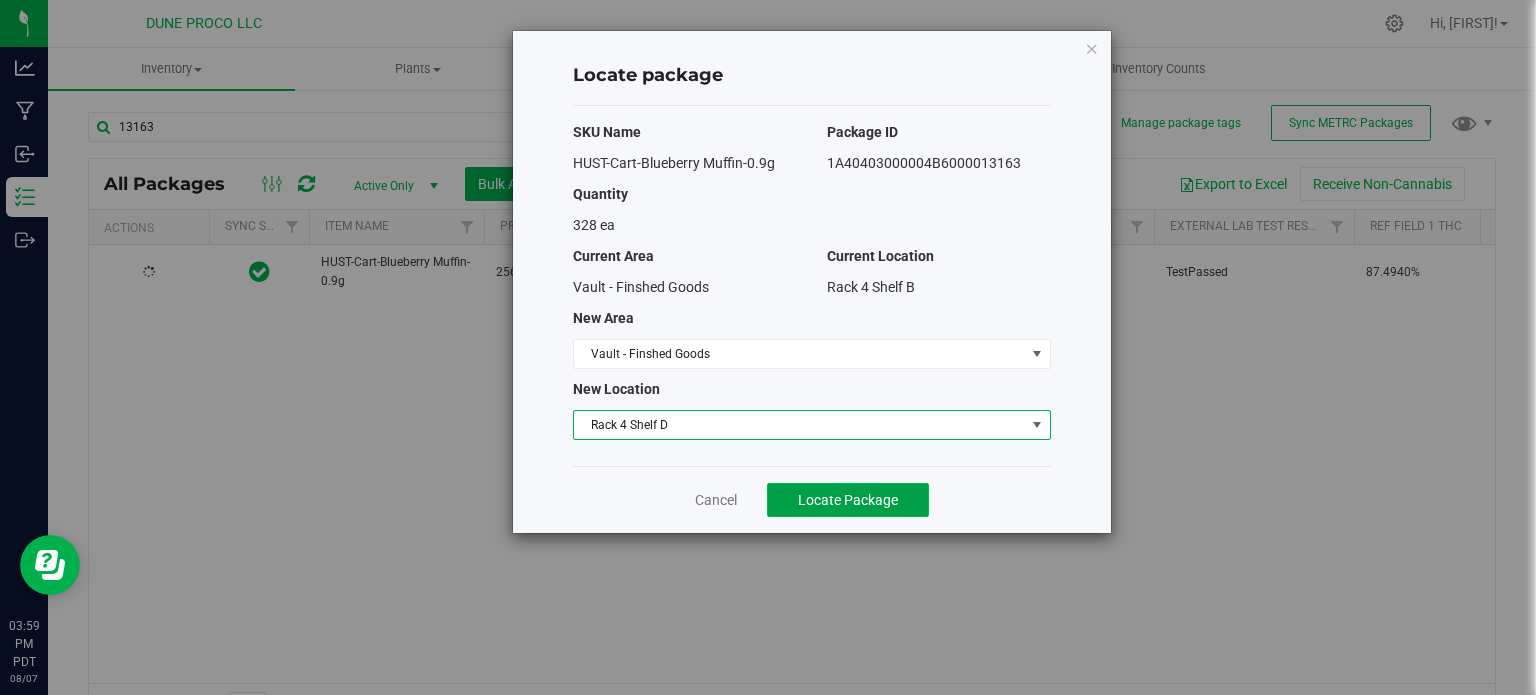 click on "Locate Package" 